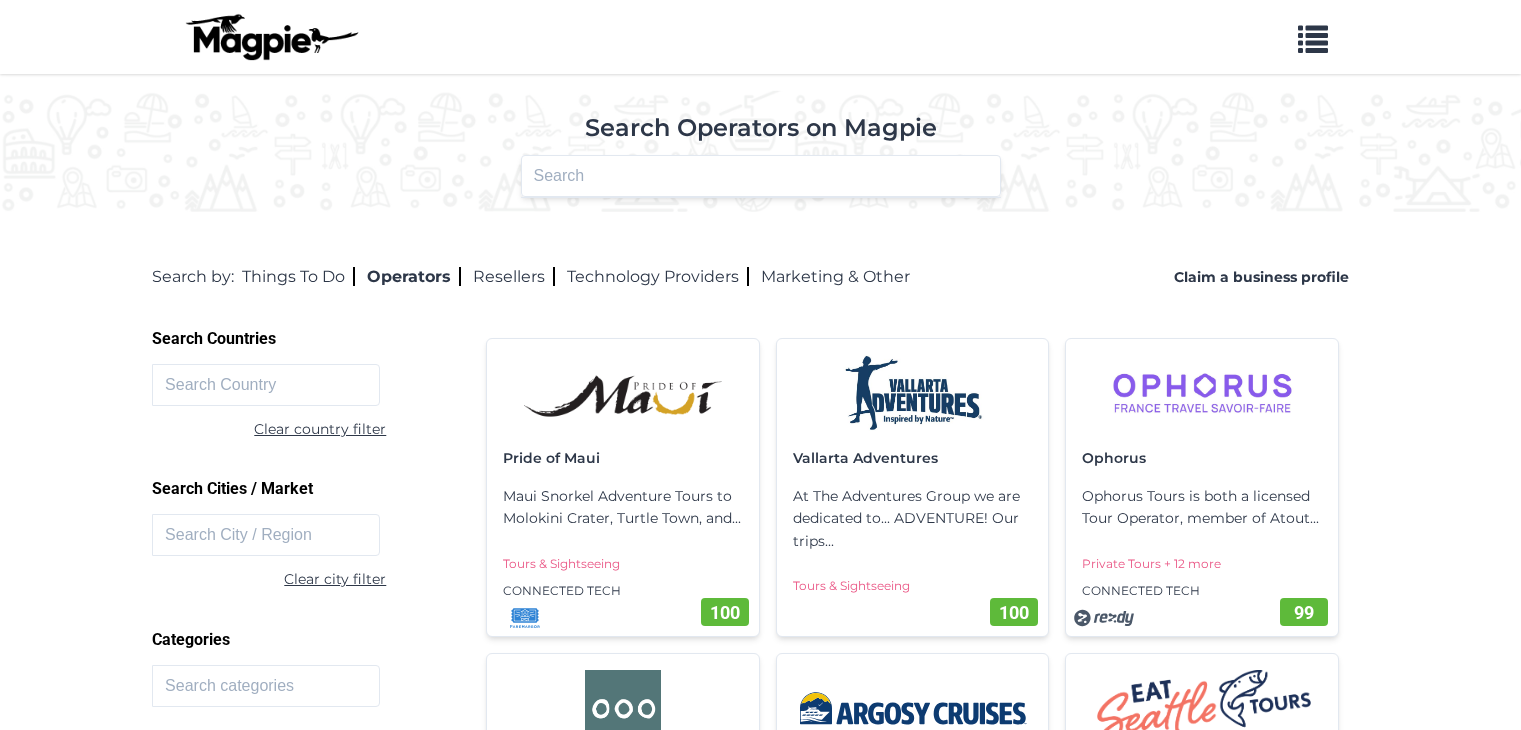 scroll, scrollTop: 0, scrollLeft: 0, axis: both 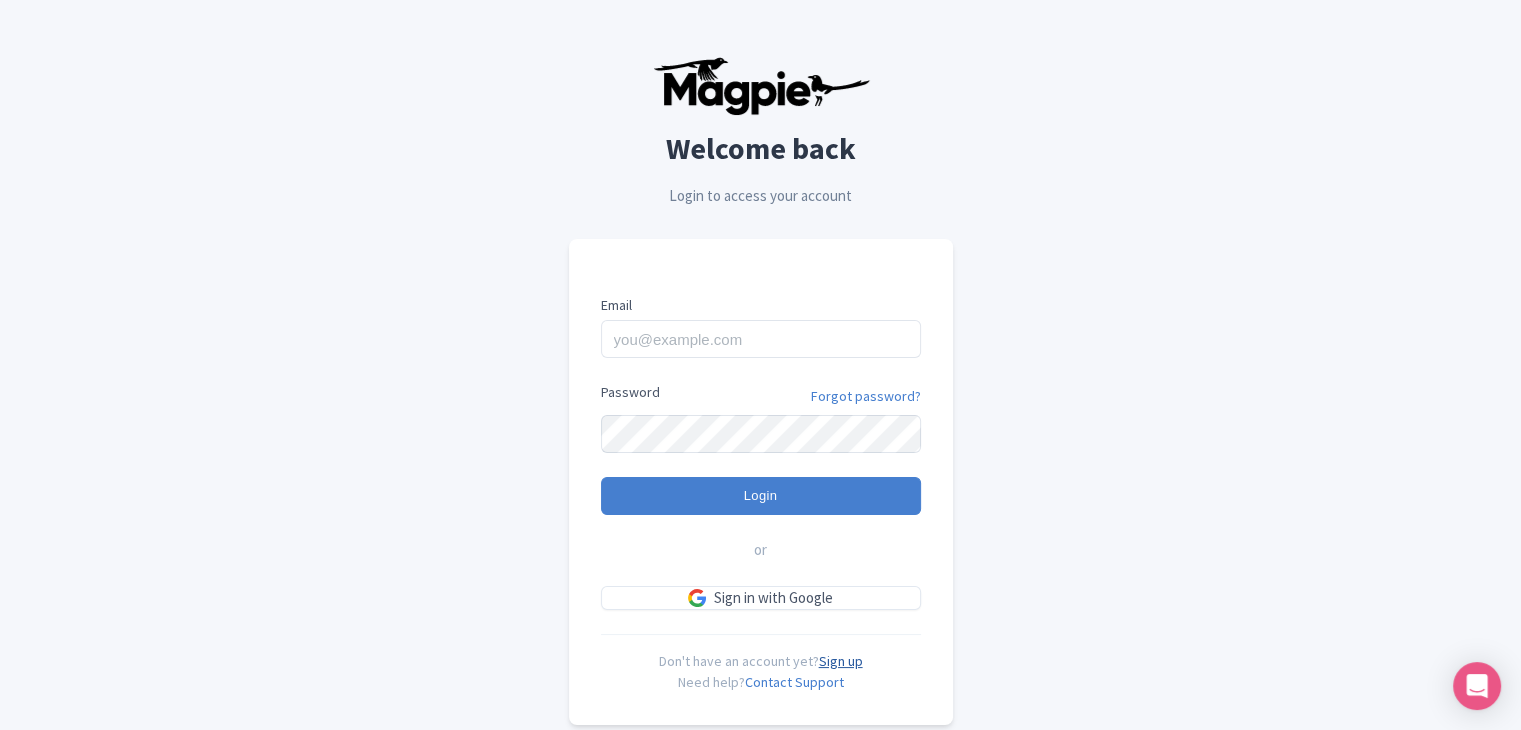 click on "Sign up" at bounding box center [841, 661] 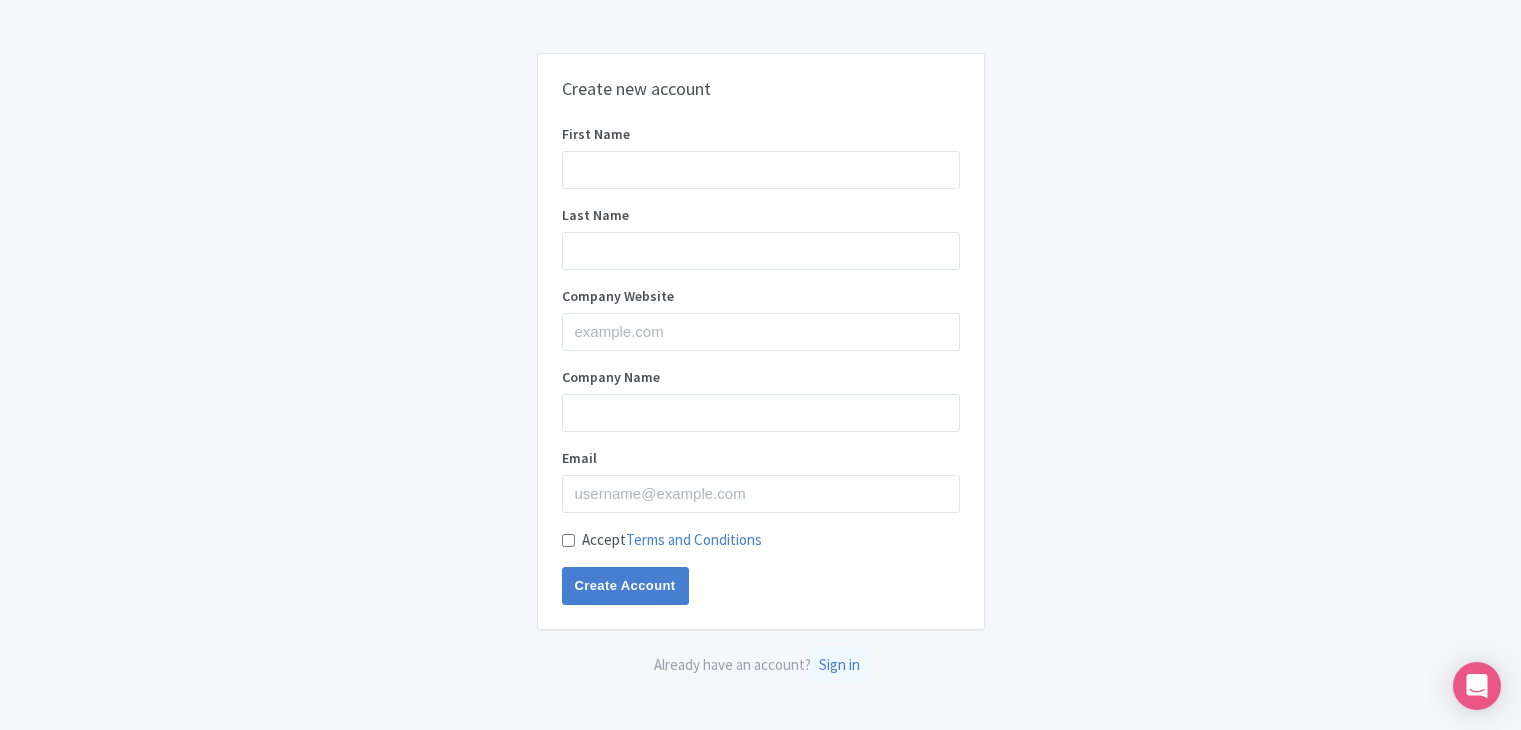 scroll, scrollTop: 0, scrollLeft: 0, axis: both 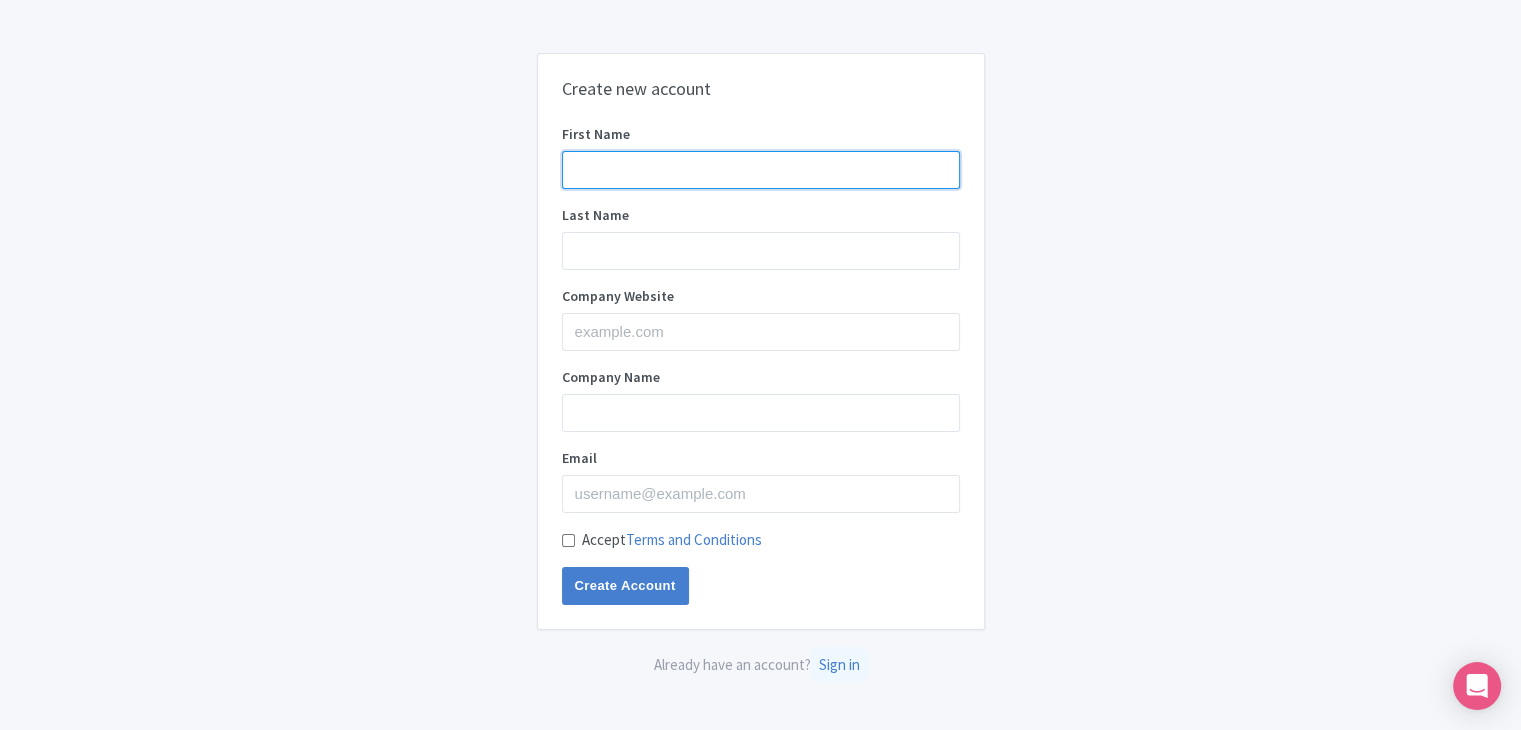 click on "First Name" at bounding box center (761, 170) 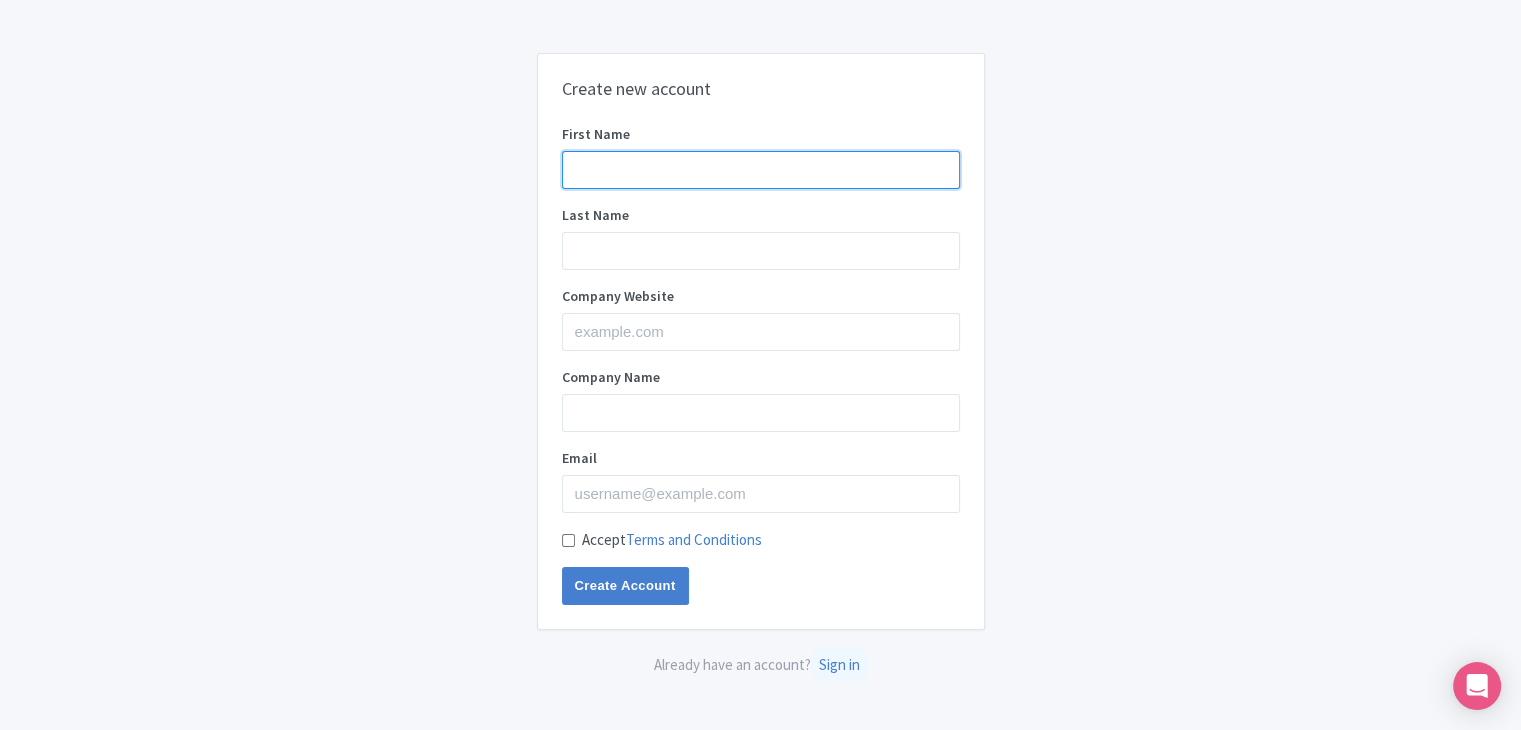 type on "Maulik" 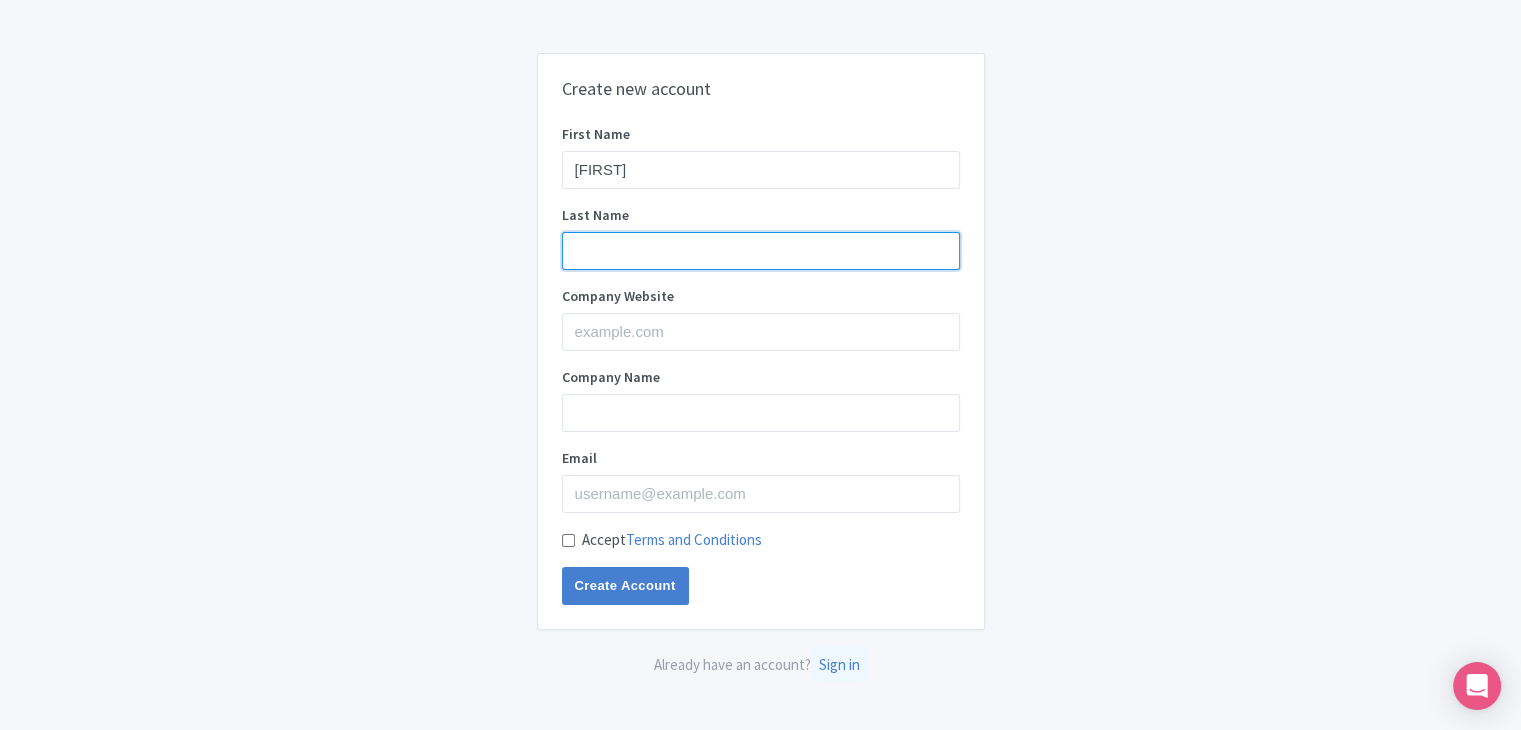 click on "Last Name" at bounding box center (761, 251) 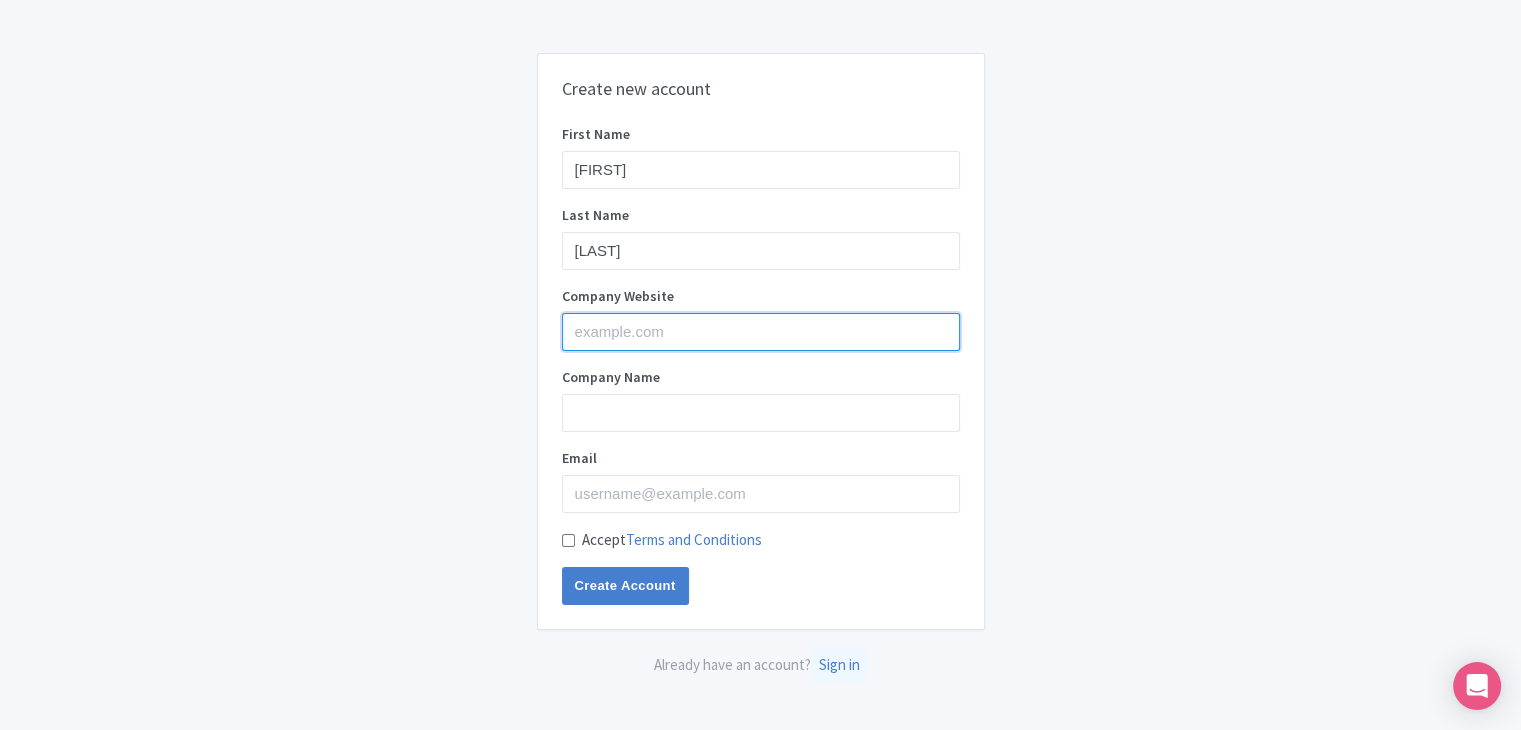 click on "Company Website" at bounding box center [761, 332] 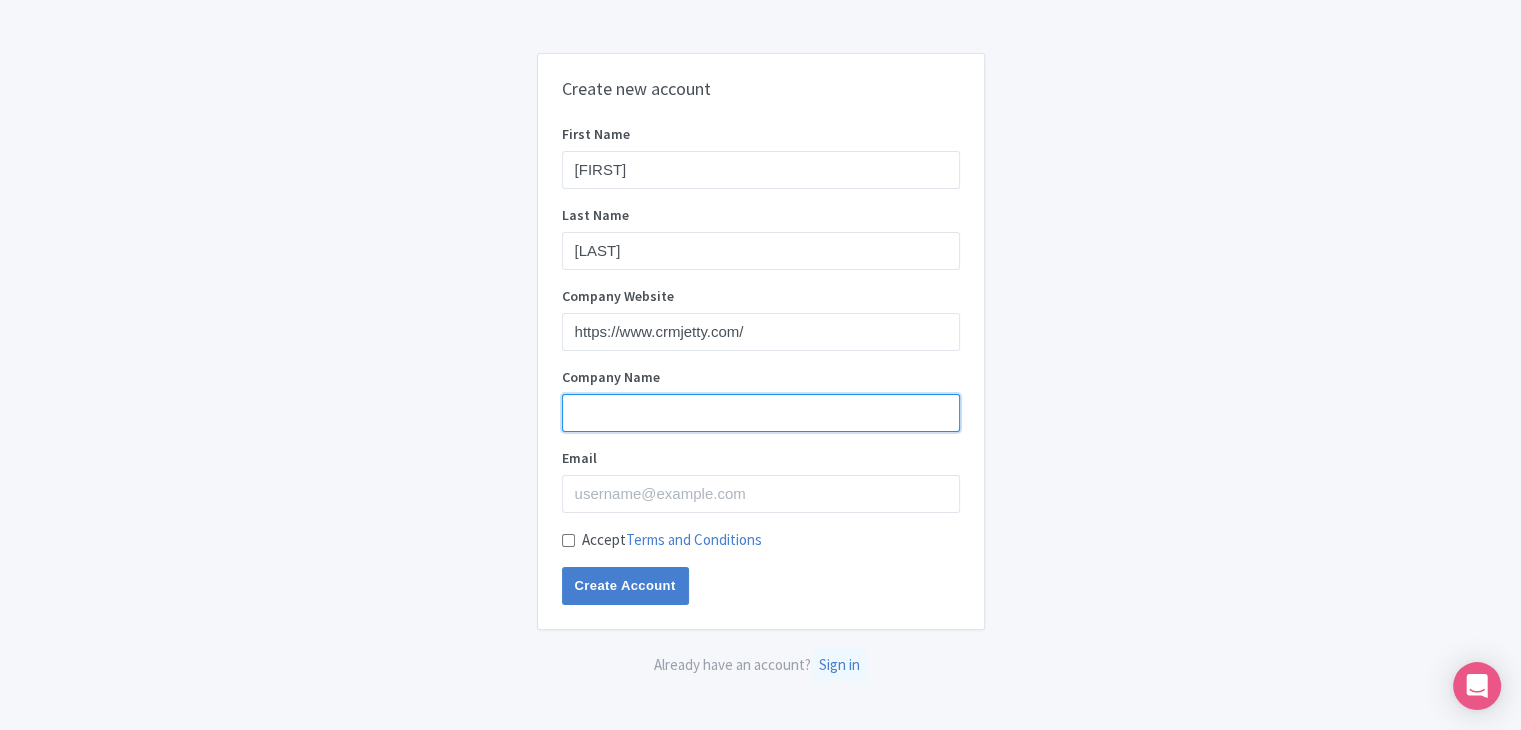 drag, startPoint x: 613, startPoint y: 421, endPoint x: 652, endPoint y: 433, distance: 40.804413 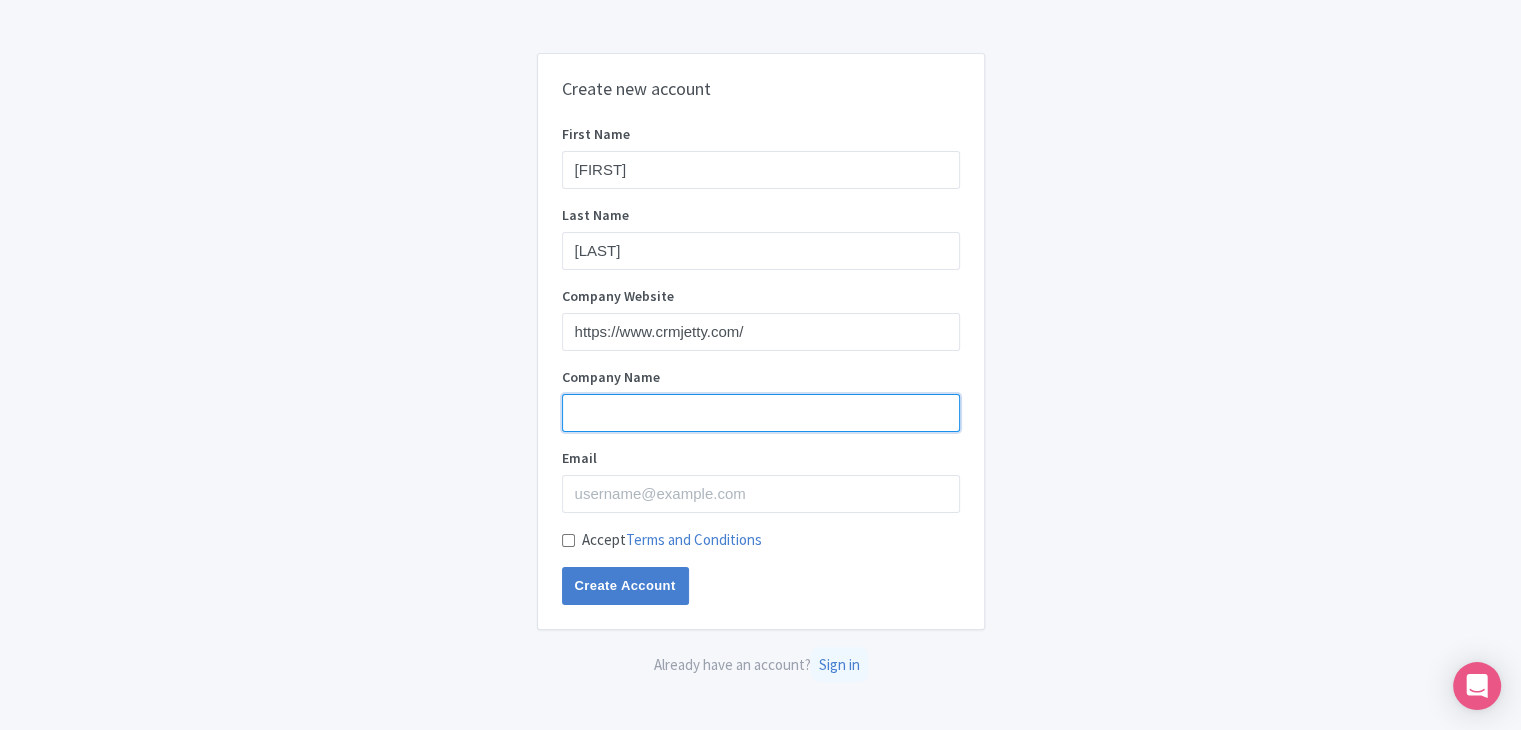 click on "Company Name" at bounding box center [761, 413] 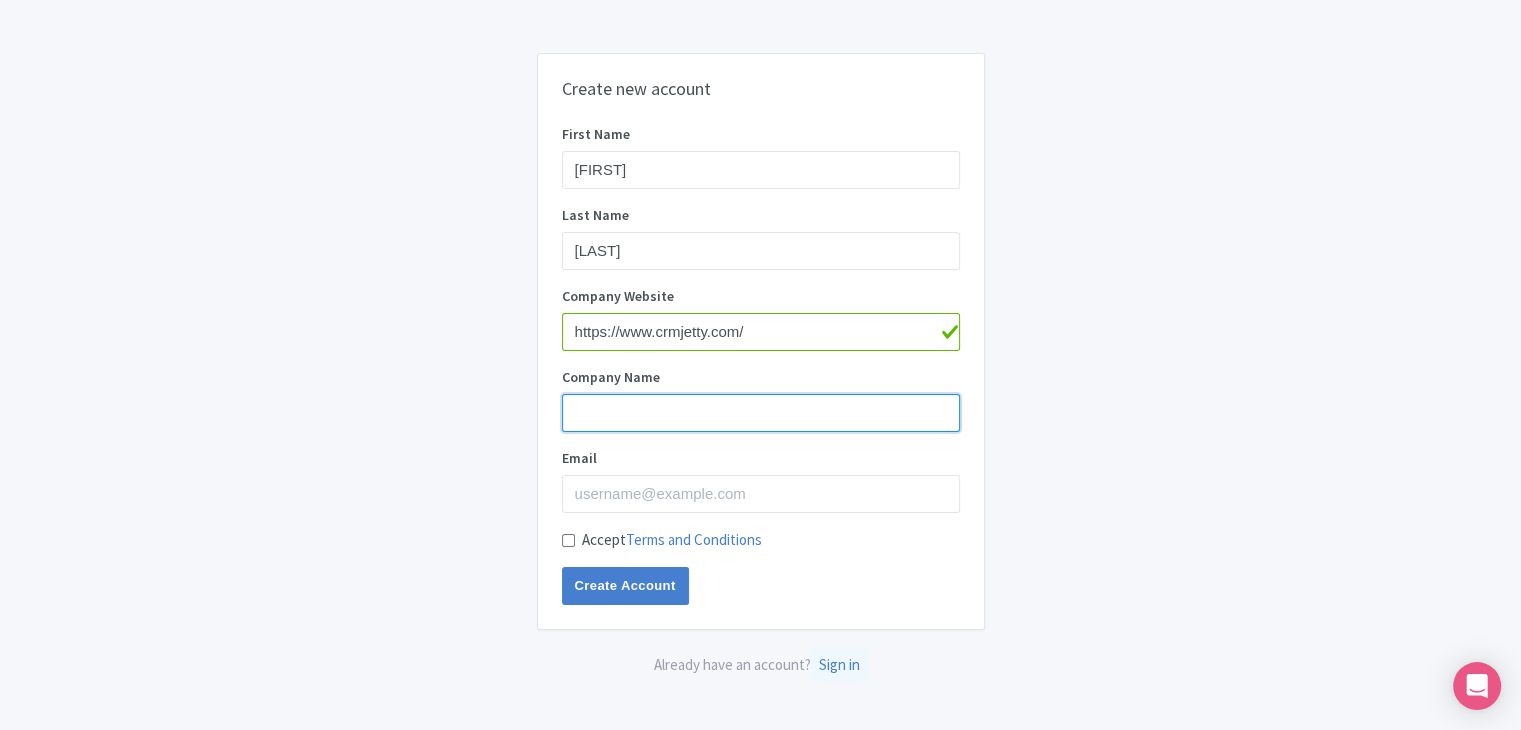 type on "CRMJetty" 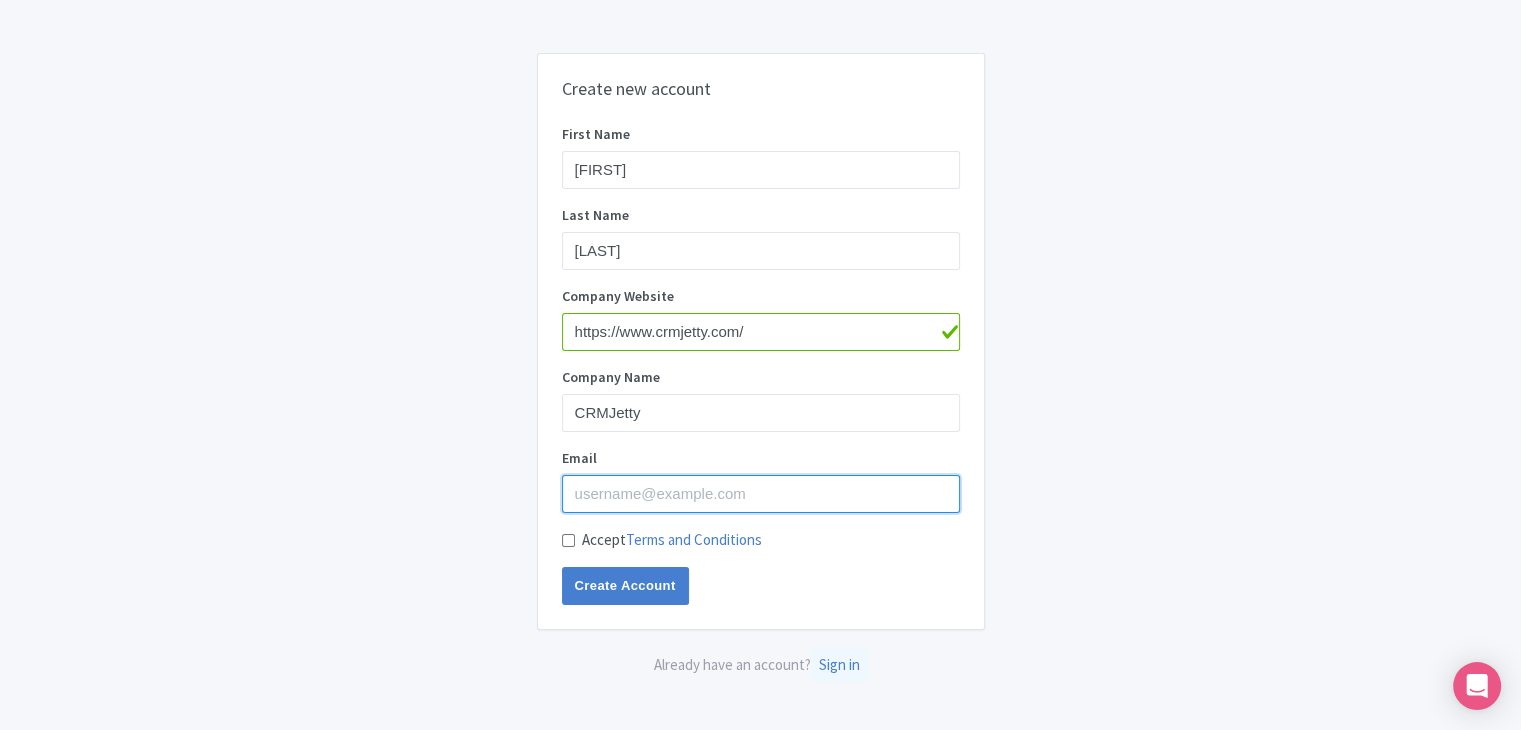 click on "Email" at bounding box center [761, 494] 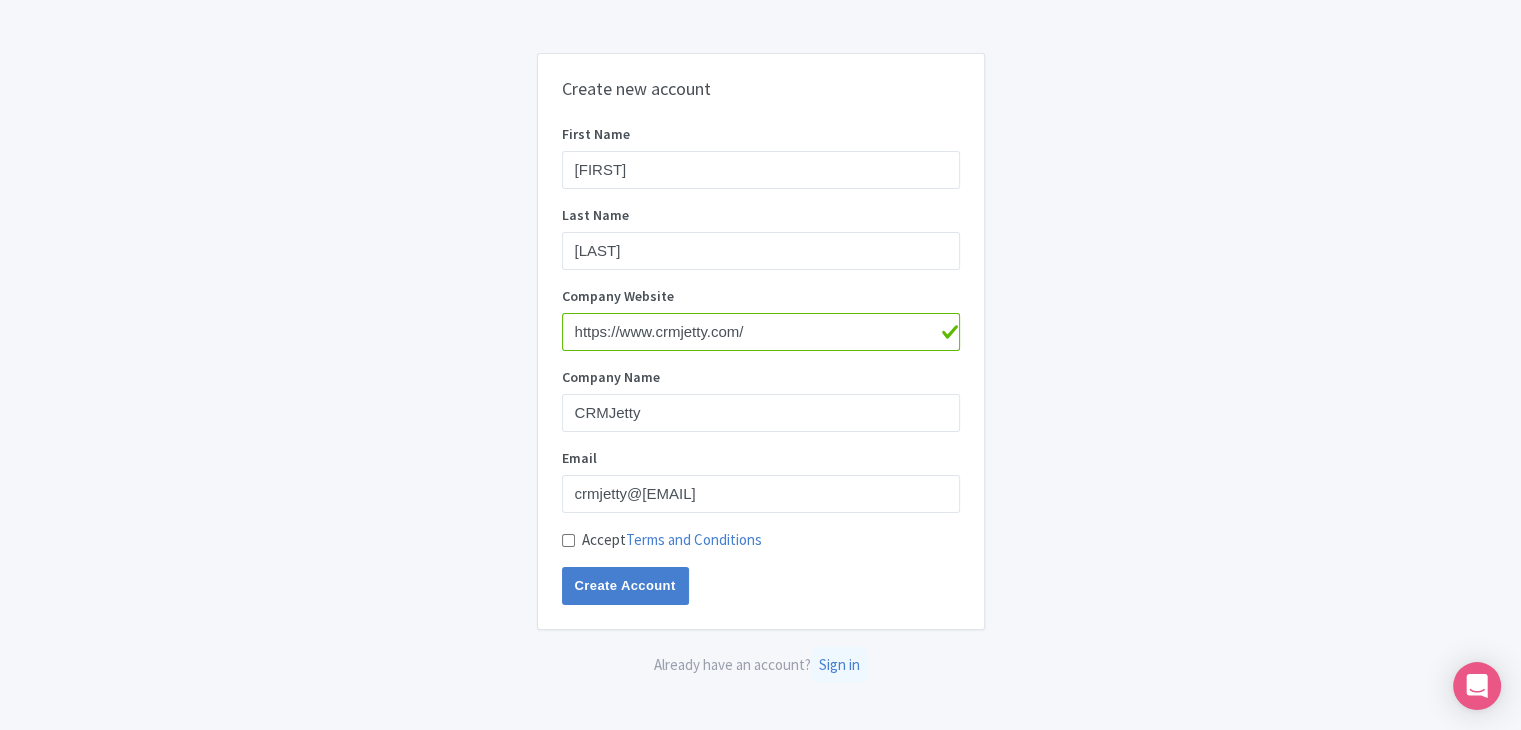 click on "Accept  Terms and Conditions" at bounding box center [568, 540] 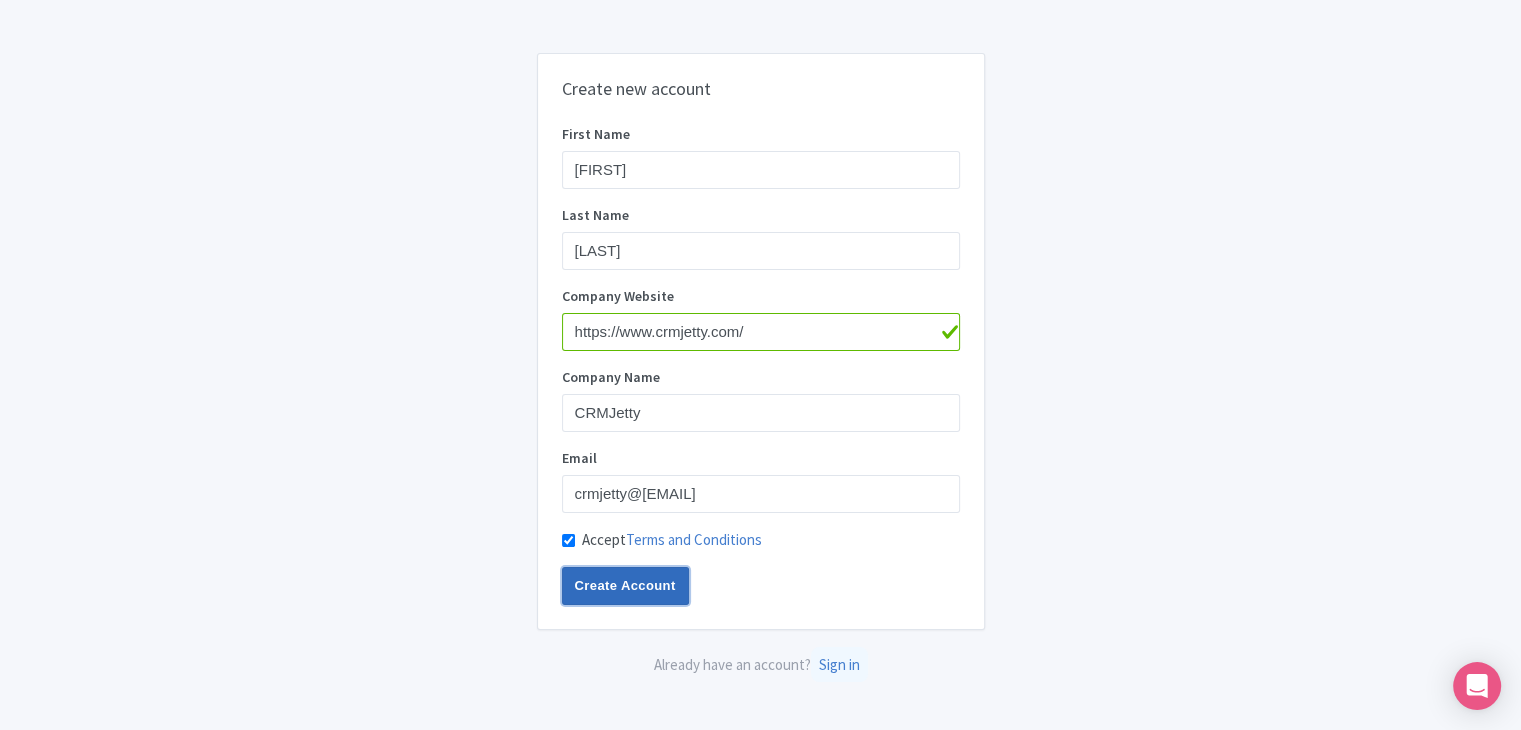click on "Create Account" at bounding box center [625, 586] 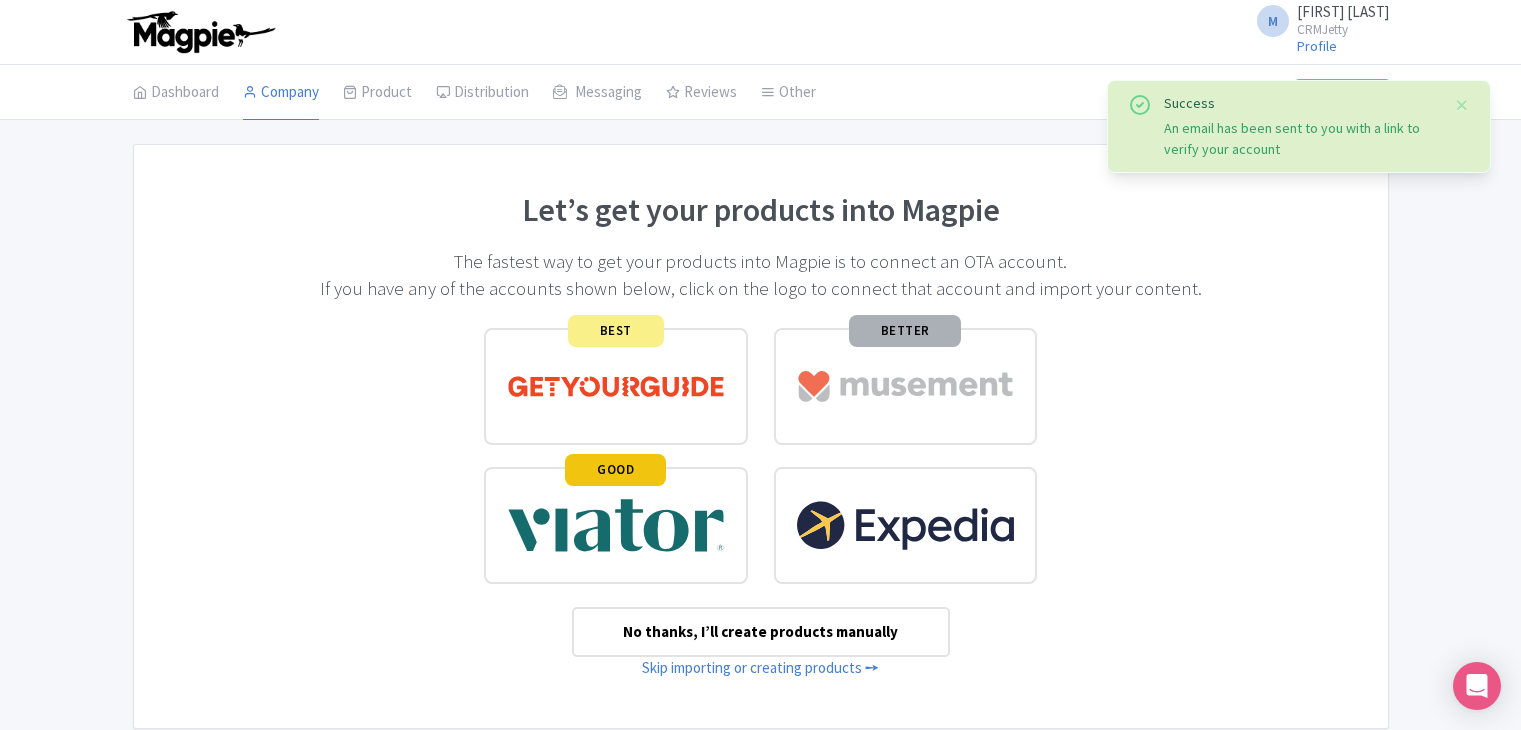 scroll, scrollTop: 0, scrollLeft: 0, axis: both 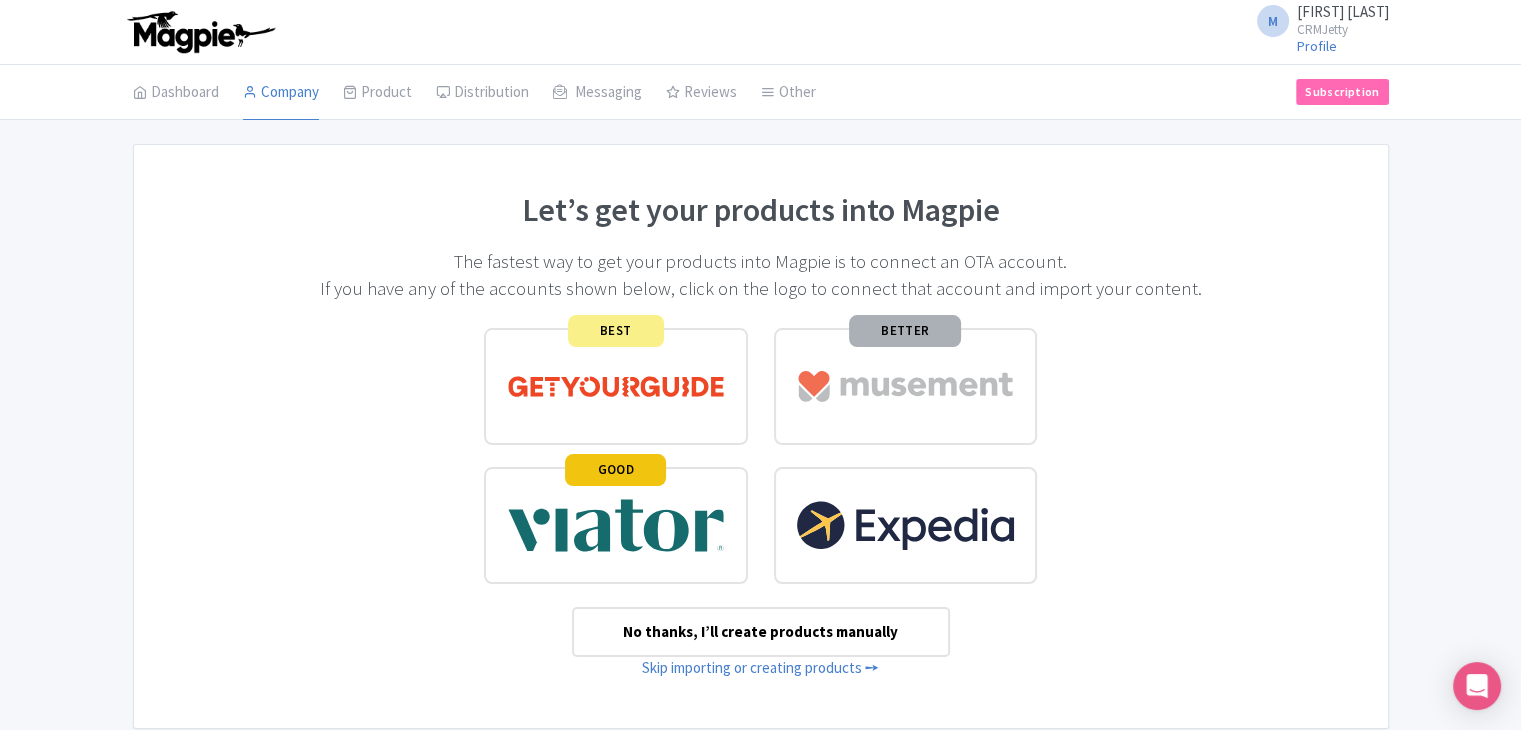 click on "Maulik  Shah" at bounding box center (1343, 11) 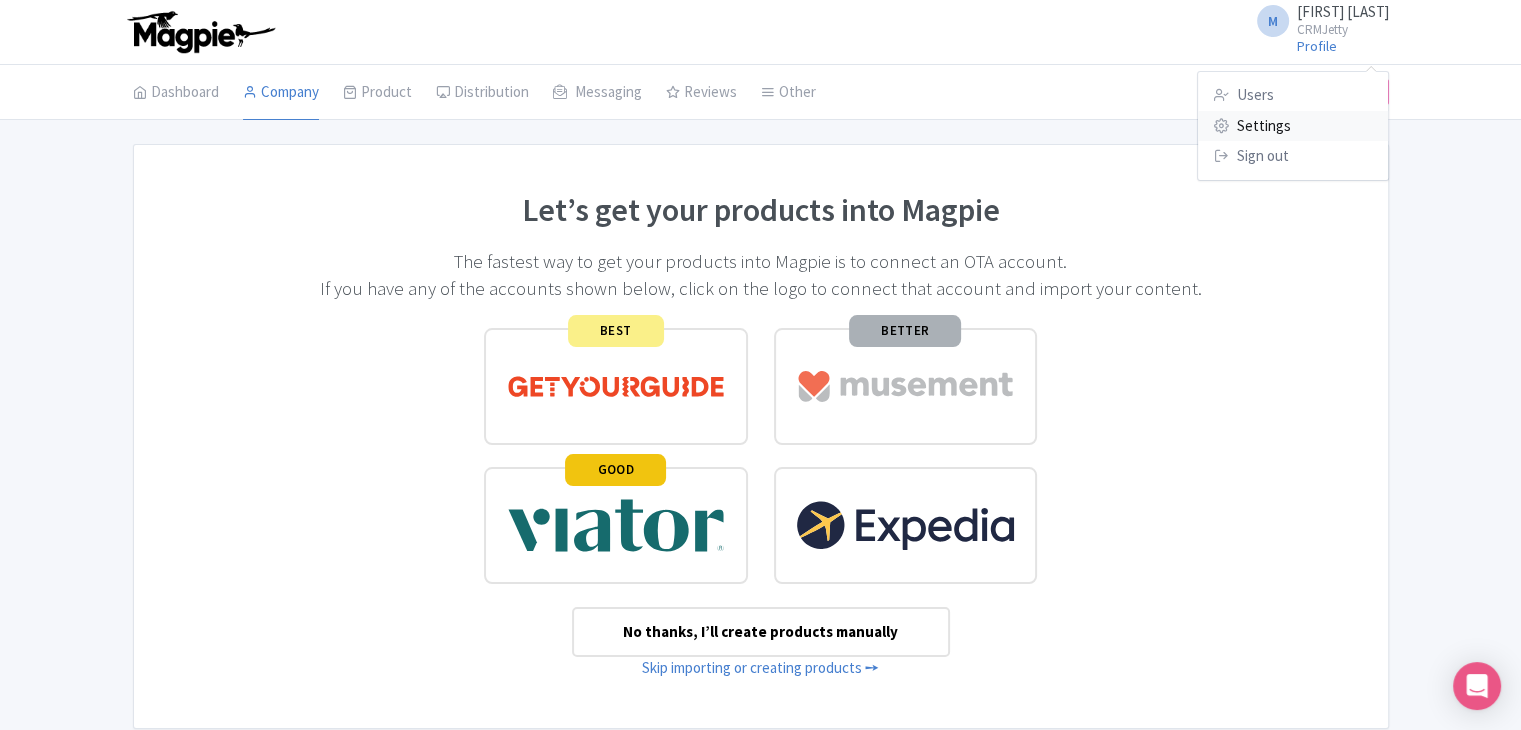 click on "Settings" at bounding box center [1293, 126] 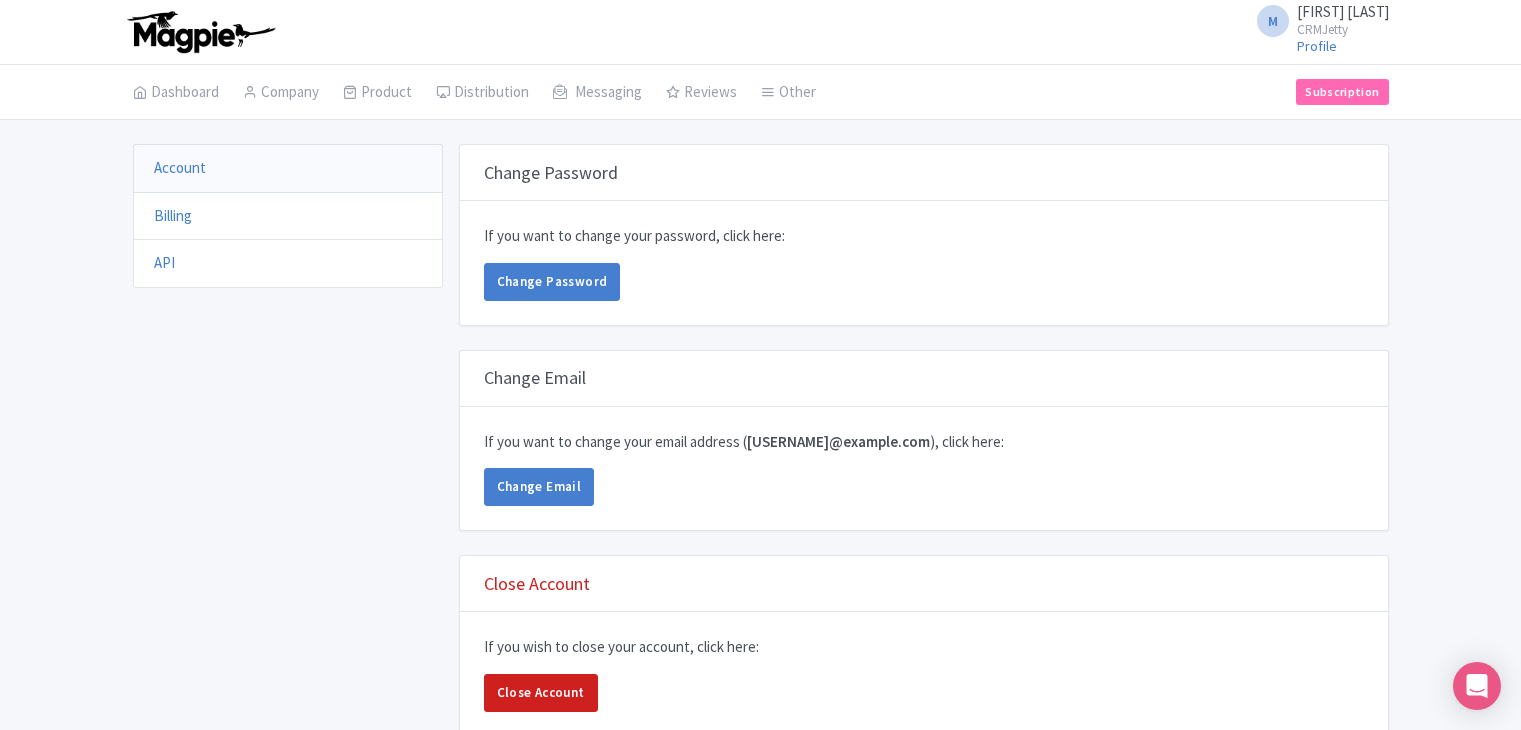 scroll, scrollTop: 0, scrollLeft: 0, axis: both 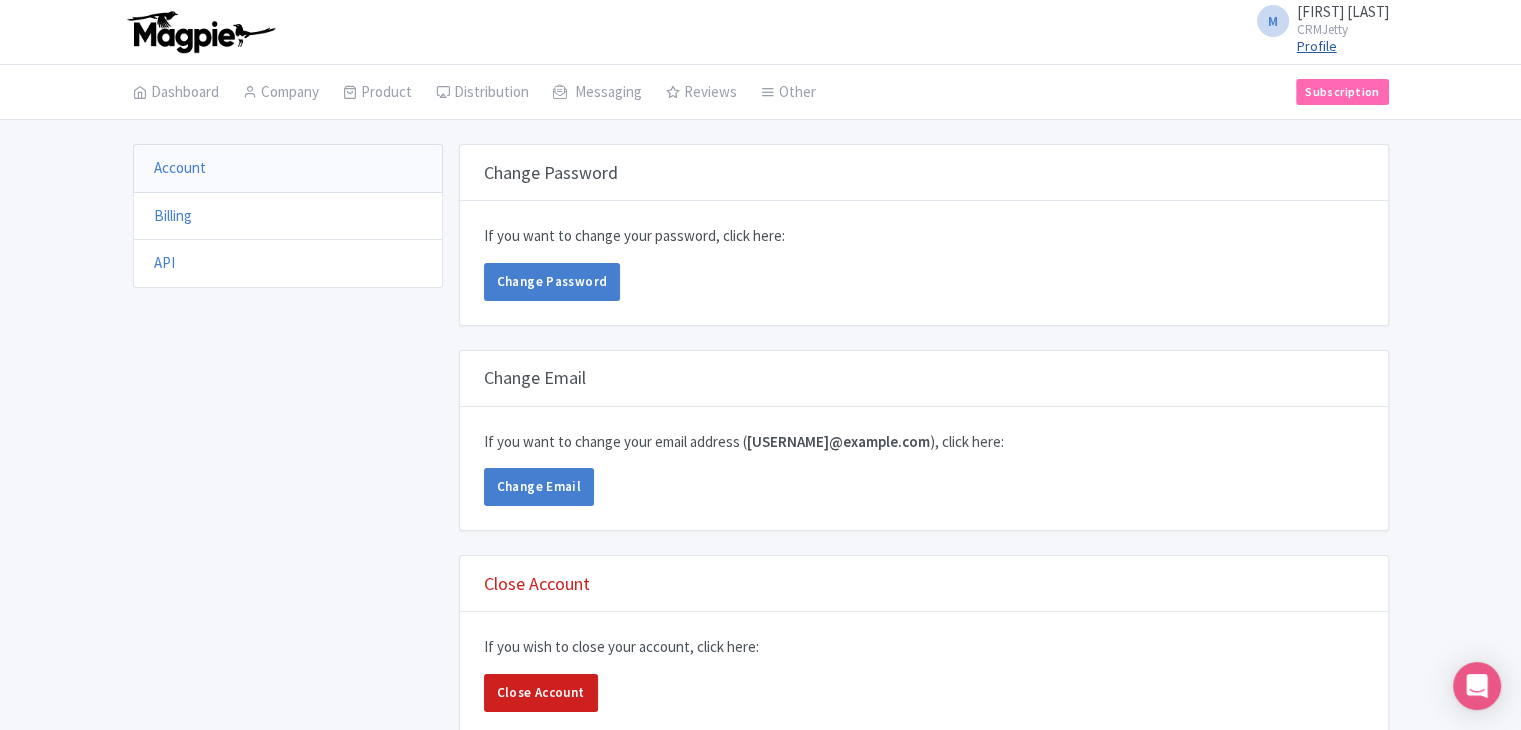 click on "Profile" at bounding box center [1317, 46] 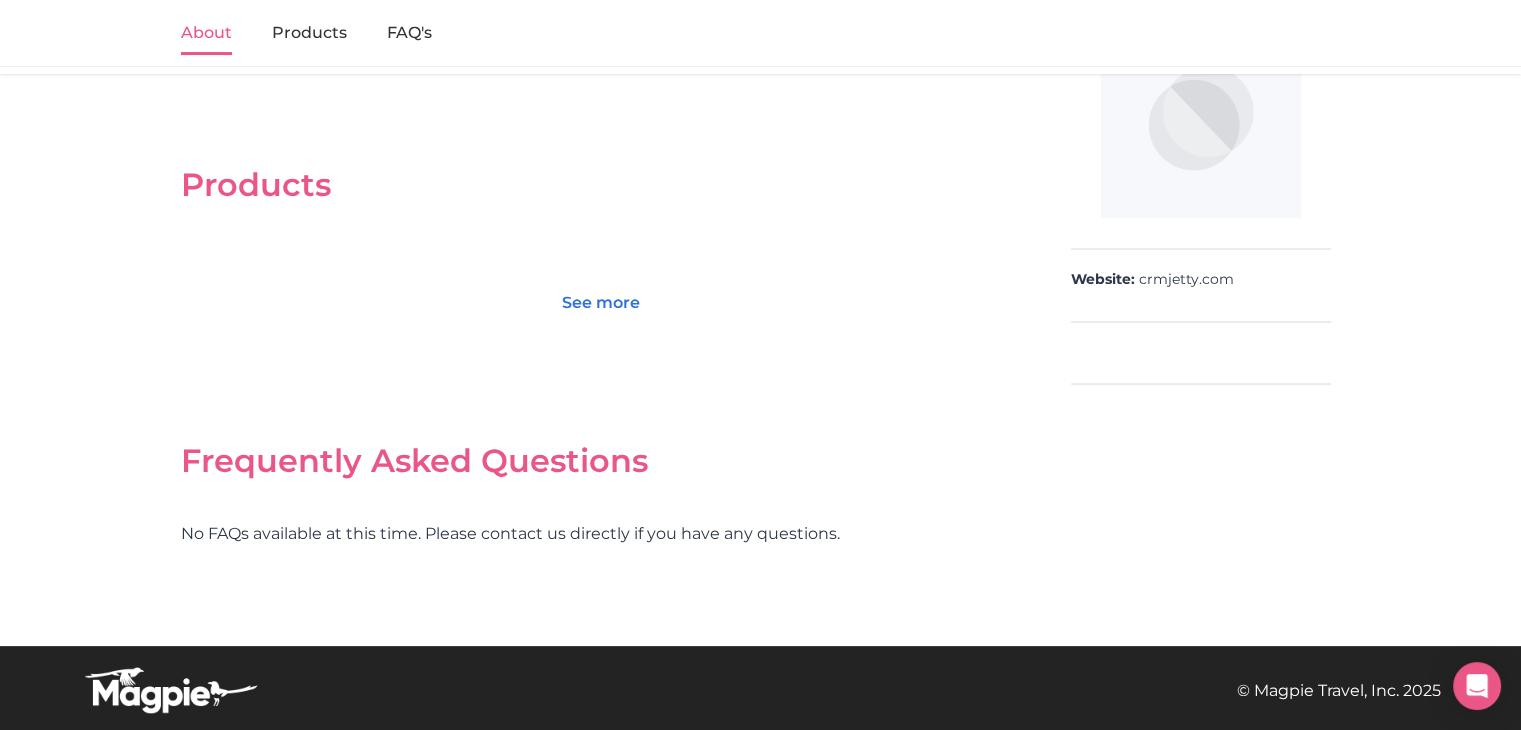 scroll, scrollTop: 0, scrollLeft: 0, axis: both 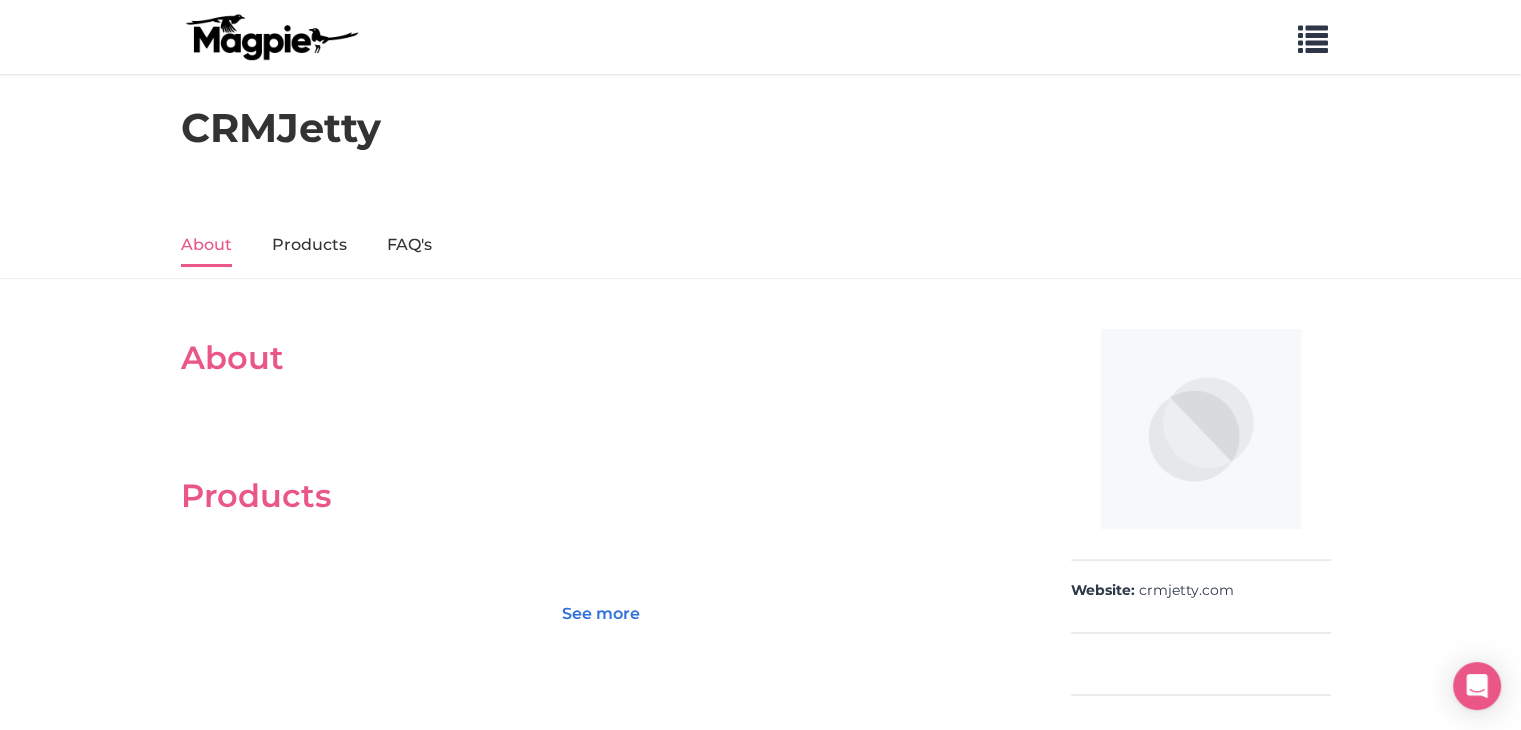 click on "CRMJetty" at bounding box center (281, 128) 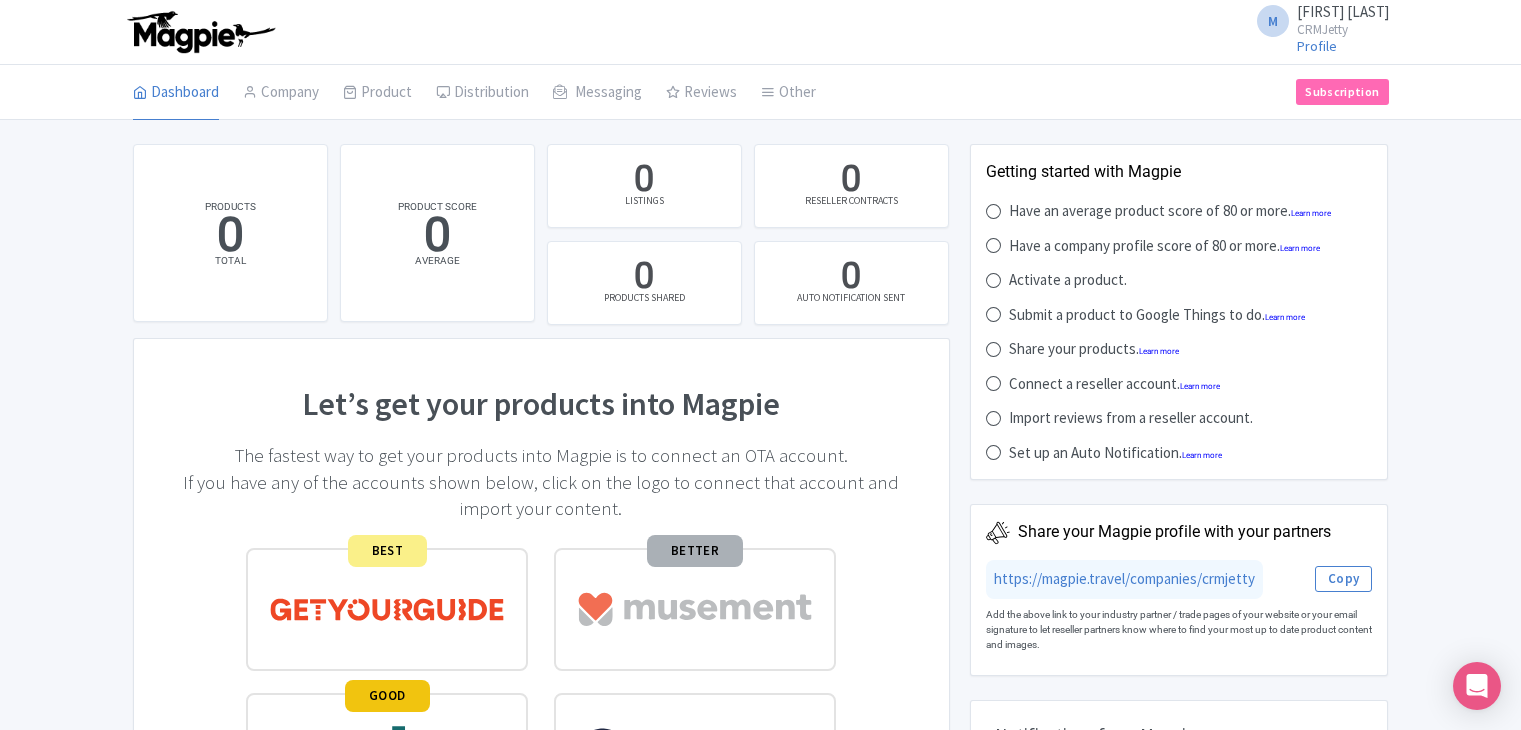 scroll, scrollTop: 0, scrollLeft: 0, axis: both 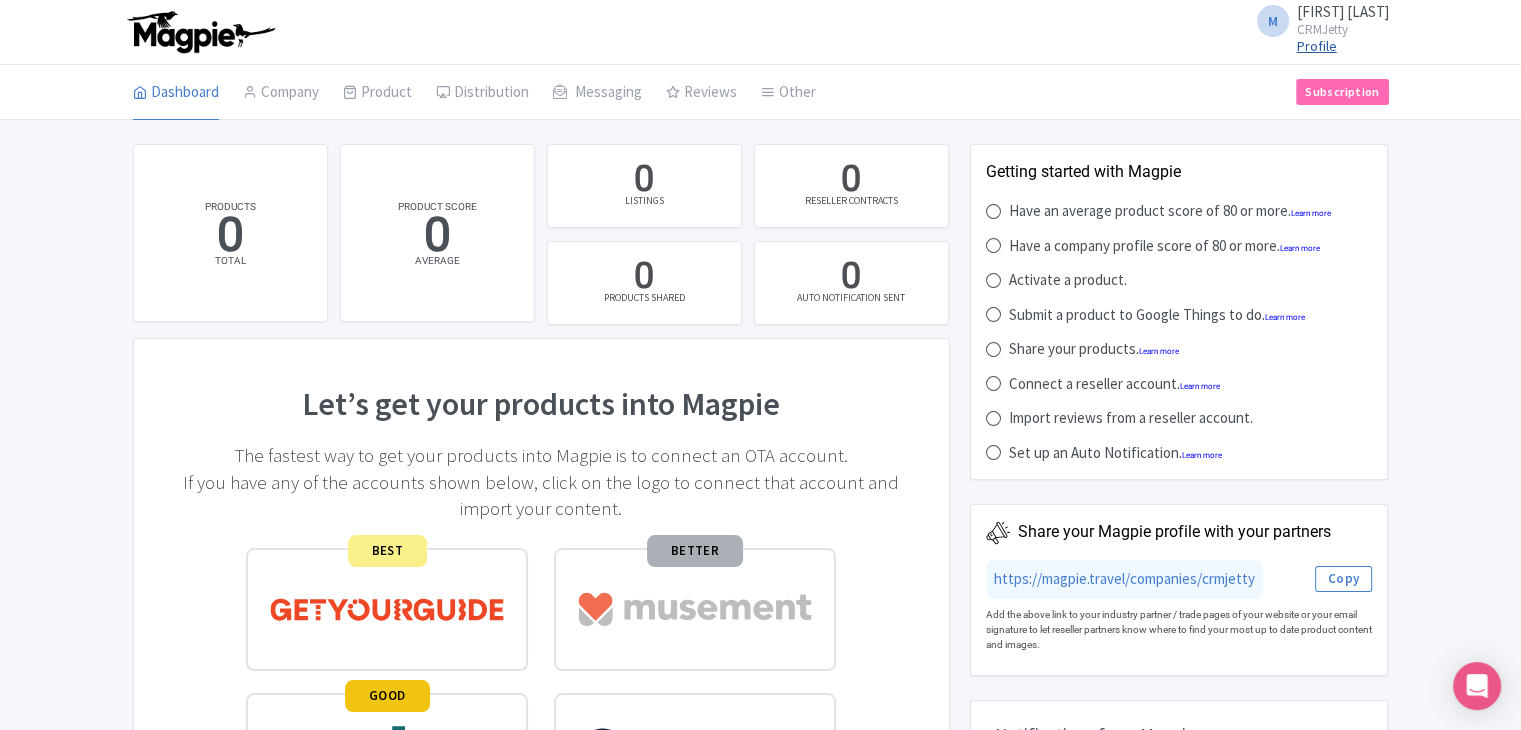 click on "Profile" at bounding box center (1317, 46) 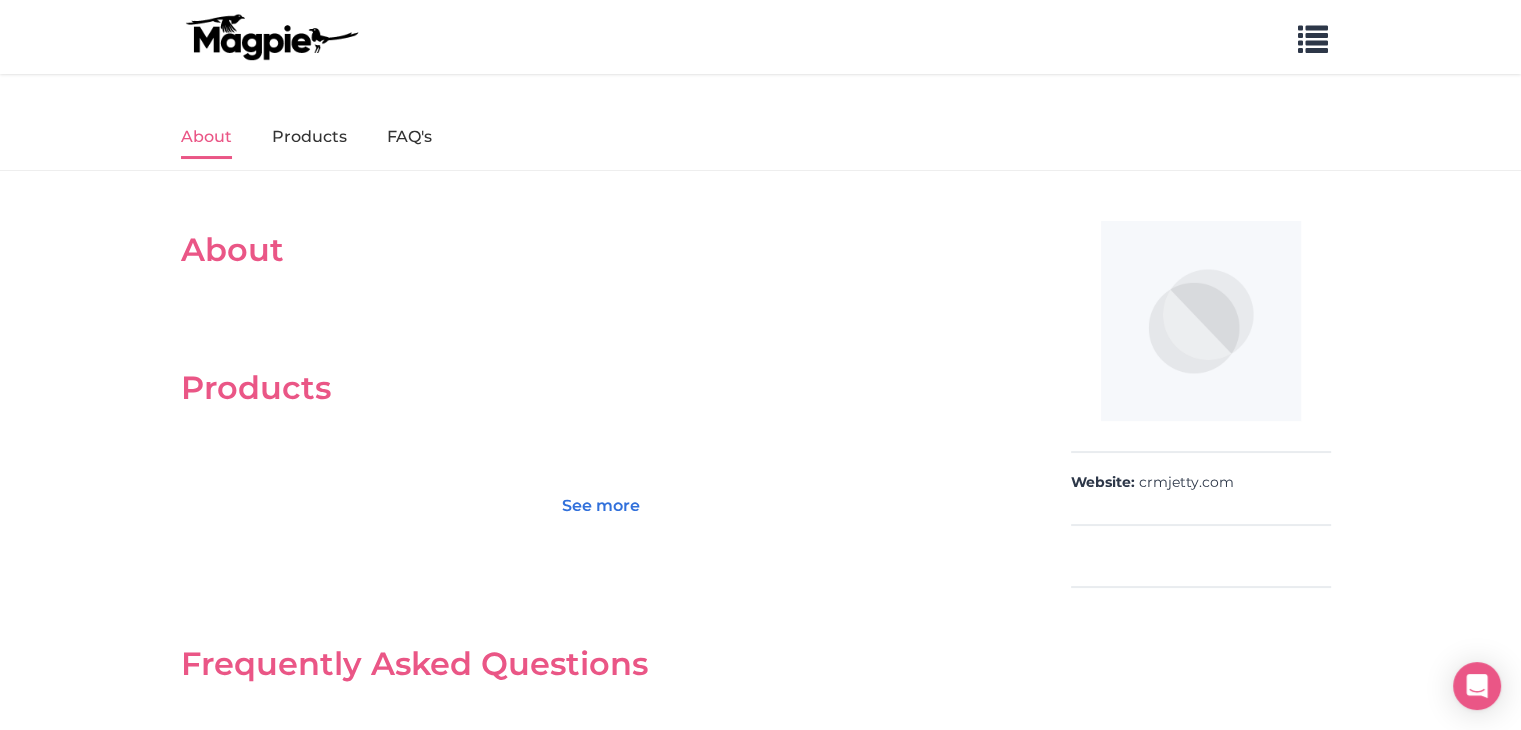 scroll, scrollTop: 0, scrollLeft: 0, axis: both 